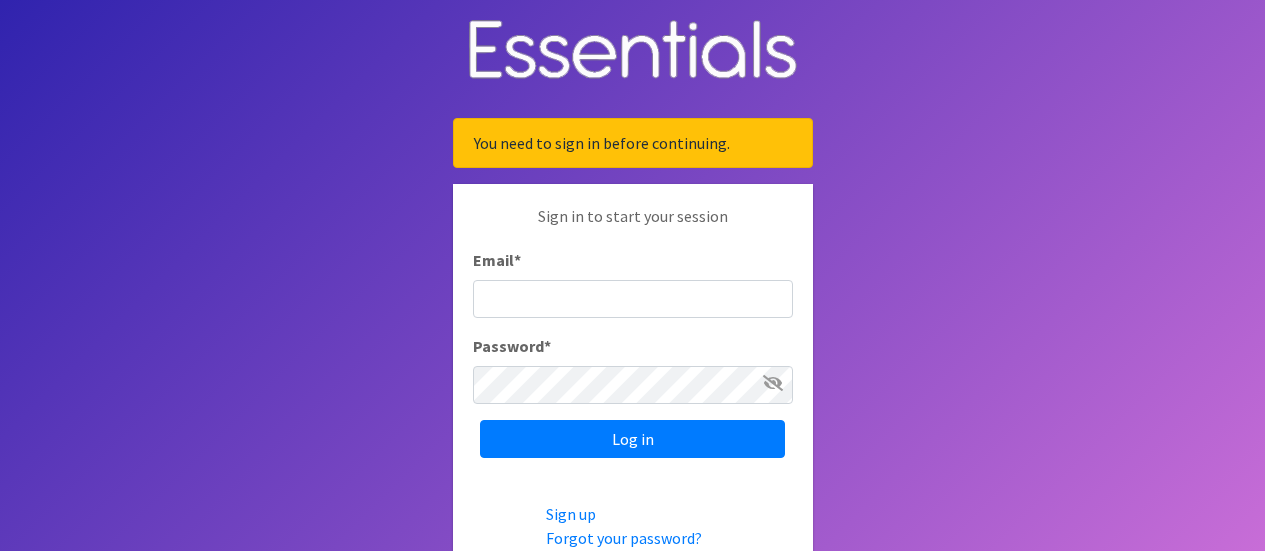 scroll, scrollTop: 0, scrollLeft: 0, axis: both 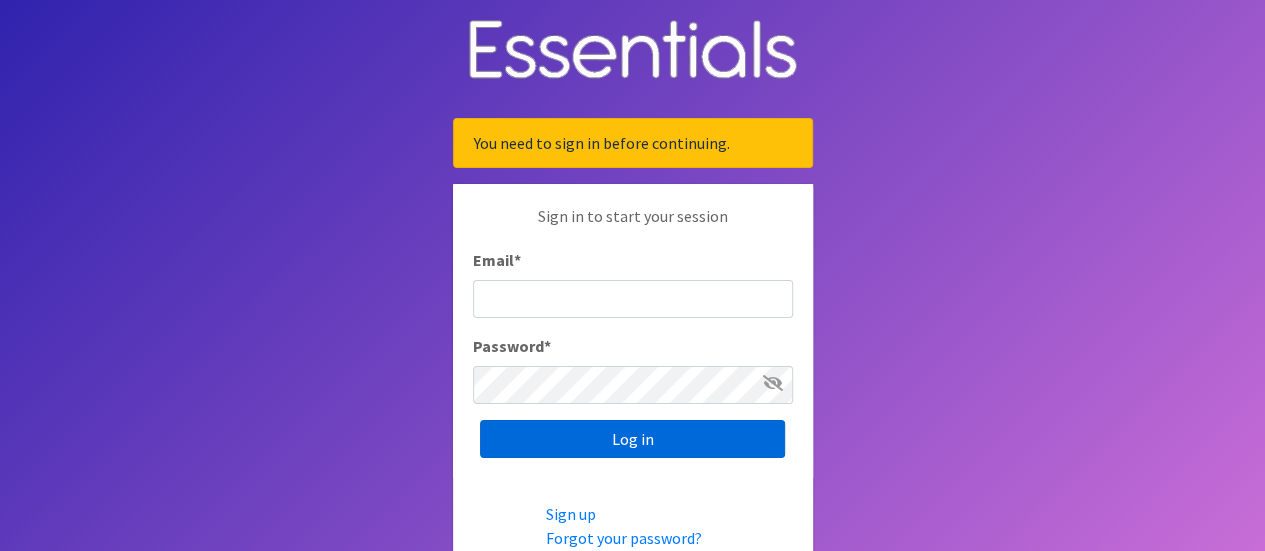 type on "[NAME]@[DOMAIN].org" 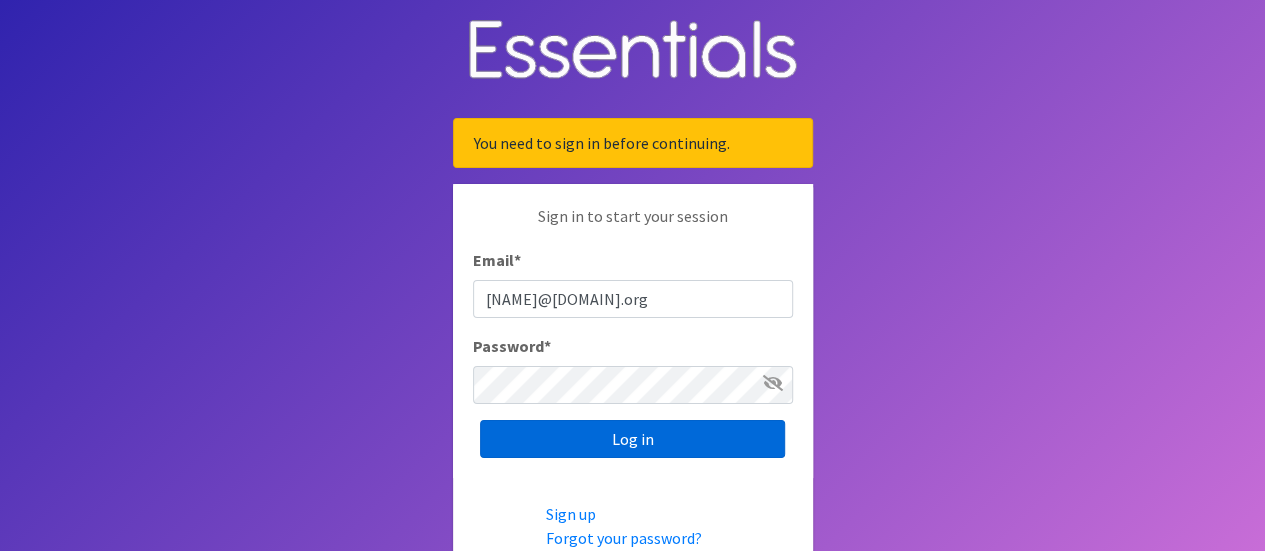 click on "Log in" at bounding box center (632, 439) 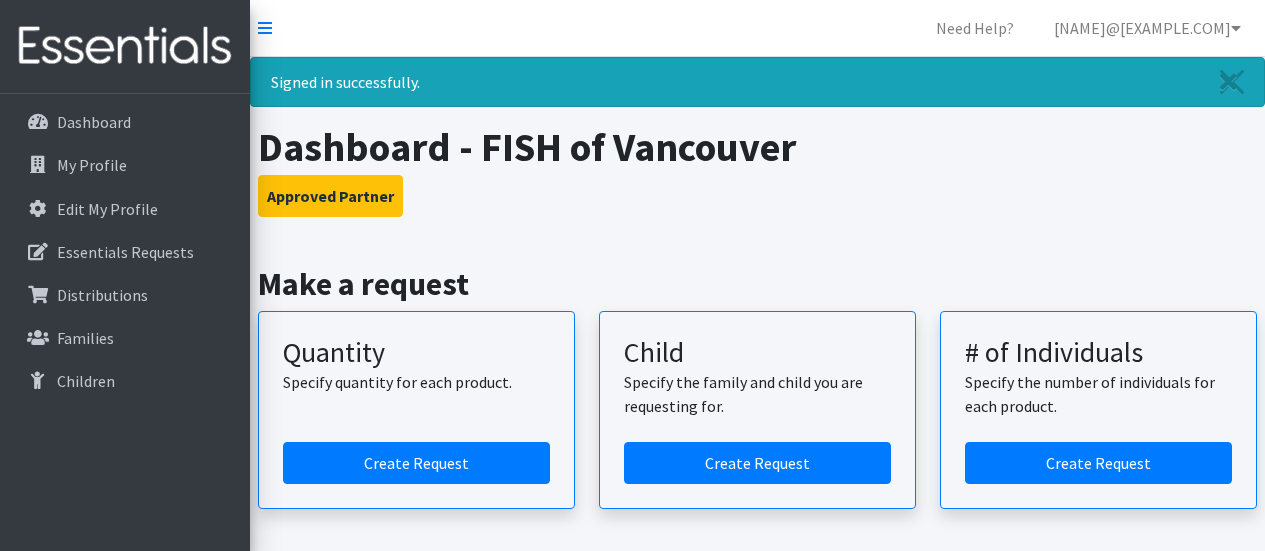 scroll, scrollTop: 0, scrollLeft: 0, axis: both 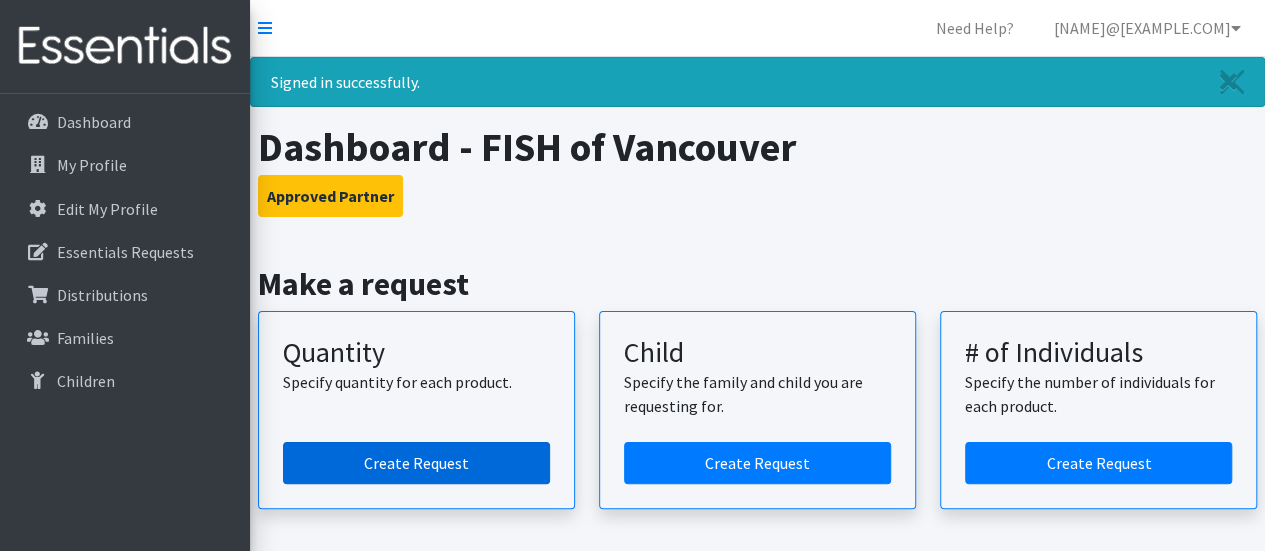 click on "Create Request" at bounding box center [416, 463] 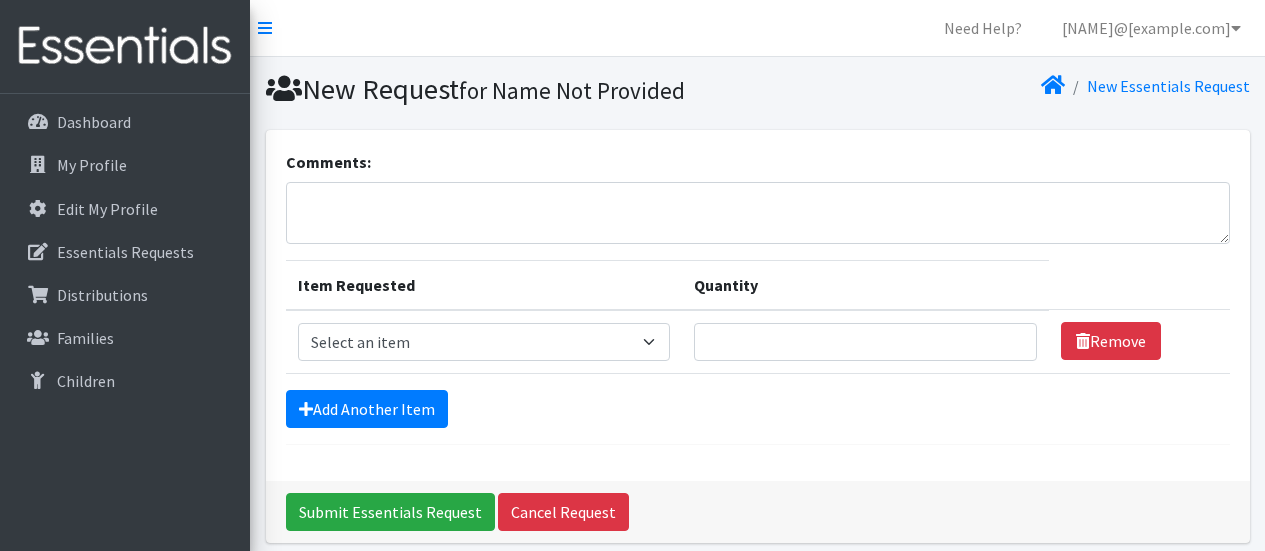 scroll, scrollTop: 0, scrollLeft: 0, axis: both 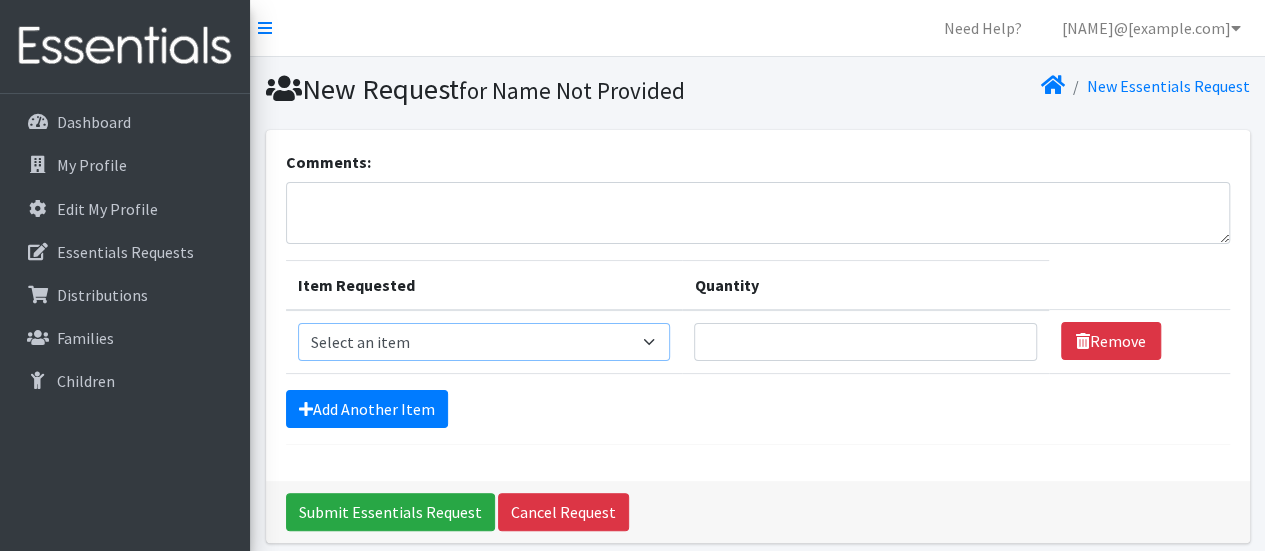 click on "Select an item
Diaper (Size 2)
Diaper (Size 3)
Diaper (Size 4)
Diaper (Size 5)
Diaper (Size 6)
Diaper (size 1)
Diaper Pull-Ups (3T-4T) (Unisex)
Maxi-pads (thick)
Thin Pads
Wipes (Baby) by pkgs" at bounding box center [484, 342] 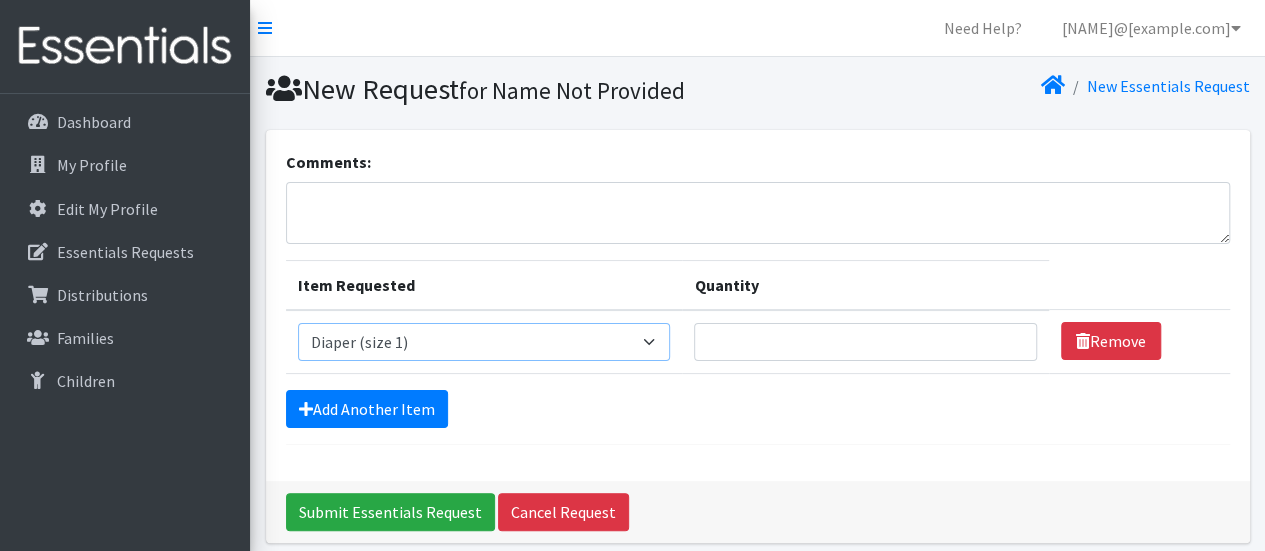 click on "Select an item
Diaper (Size 2)
Diaper (Size 3)
Diaper (Size 4)
Diaper (Size 5)
Diaper (Size 6)
Diaper (size 1)
Diaper Pull-Ups (3T-4T) (Unisex)
Maxi-pads (thick)
Thin Pads
Wipes (Baby) by pkgs" at bounding box center (484, 342) 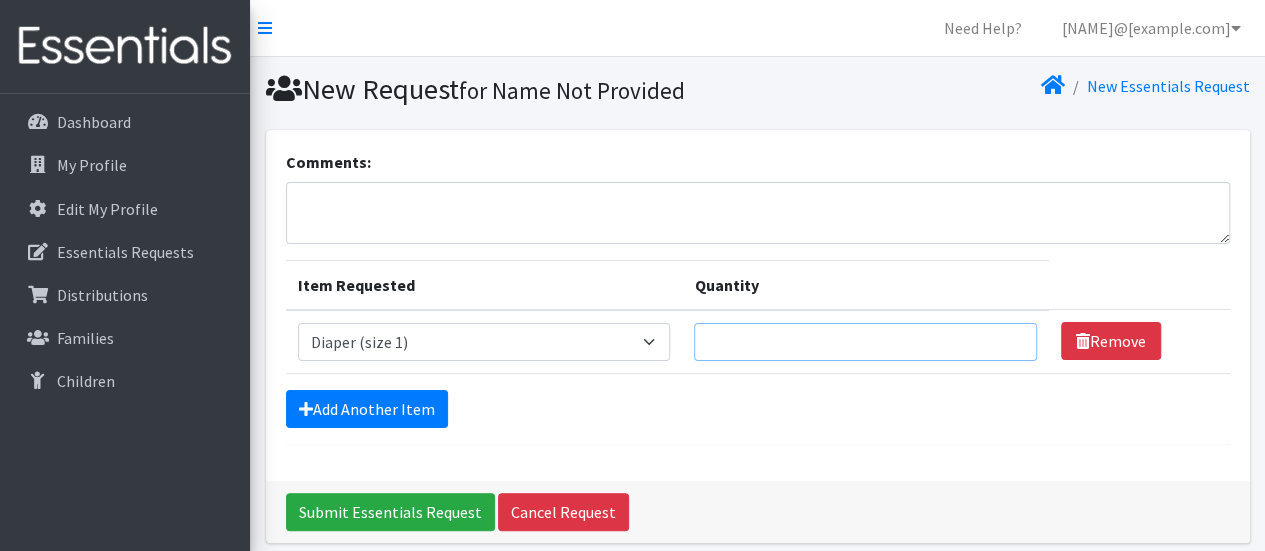 click on "Quantity" at bounding box center (865, 342) 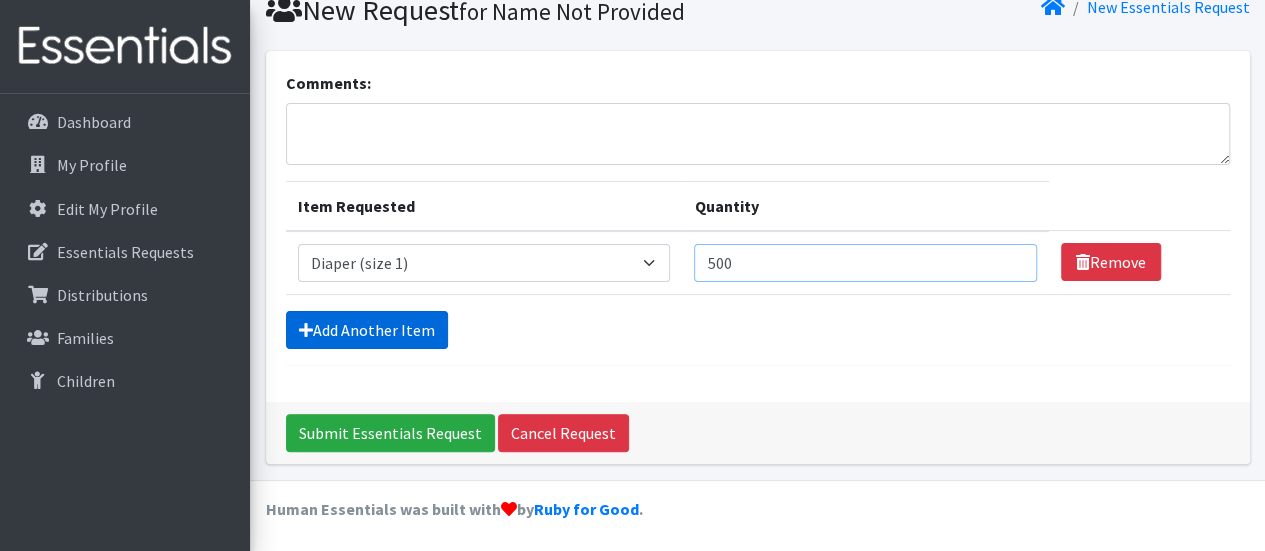type on "500" 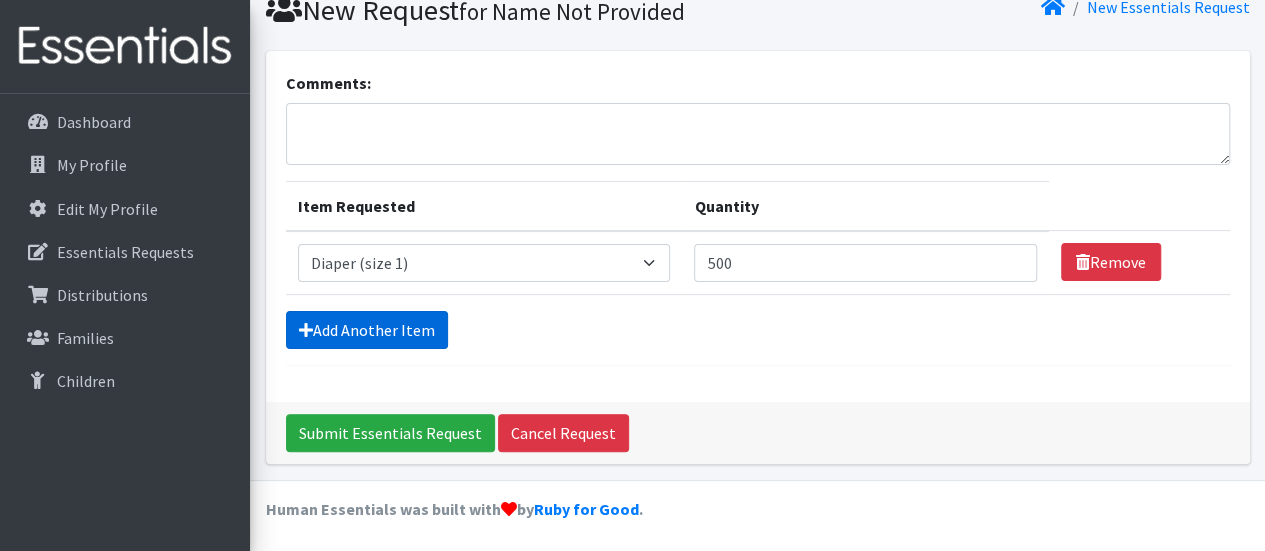 click on "Add Another Item" at bounding box center (367, 330) 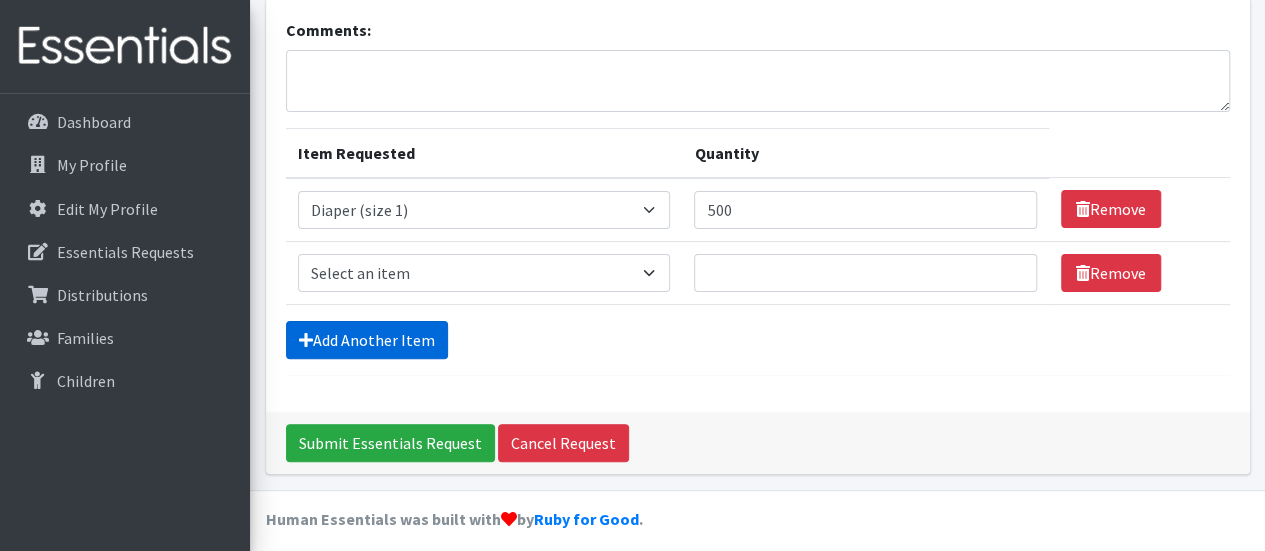 scroll, scrollTop: 142, scrollLeft: 0, axis: vertical 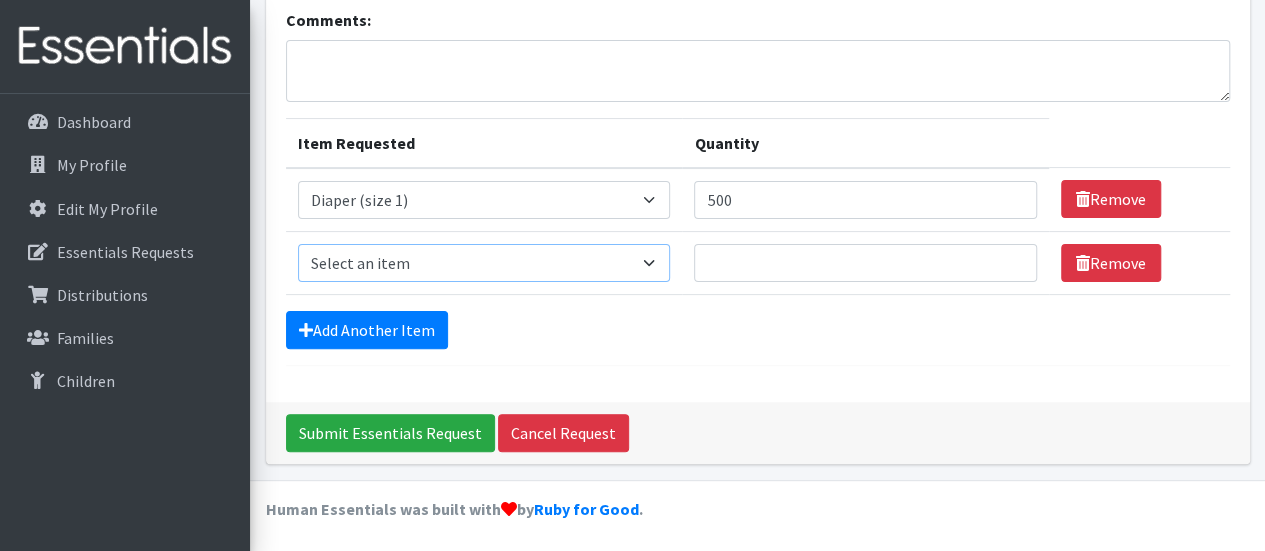 click on "Select an item
Diaper (Size 2)
Diaper (Size 3)
Diaper (Size 4)
Diaper (Size 5)
Diaper (Size 6)
Diaper (size 1)
Diaper Pull-Ups (3T-4T) (Unisex)
Maxi-pads (thick)
Thin Pads
Wipes (Baby) by pkgs" at bounding box center (484, 263) 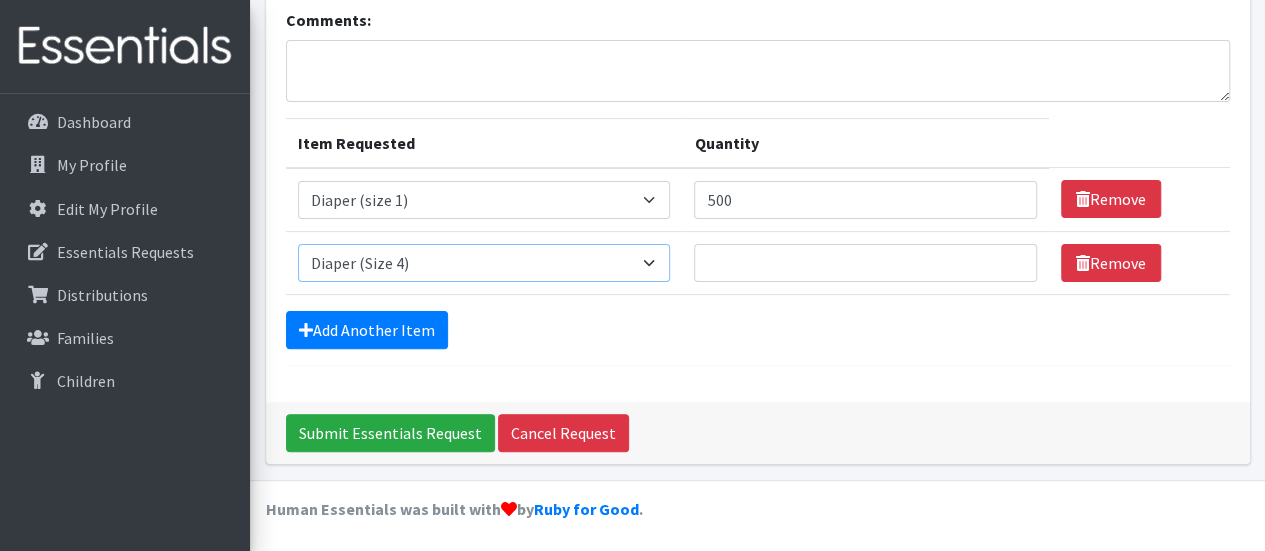 click on "Select an item
Diaper (Size 2)
Diaper (Size 3)
Diaper (Size 4)
Diaper (Size 5)
Diaper (Size 6)
Diaper (size 1)
Diaper Pull-Ups (3T-4T) (Unisex)
Maxi-pads (thick)
Thin Pads
Wipes (Baby) by pkgs" at bounding box center [484, 263] 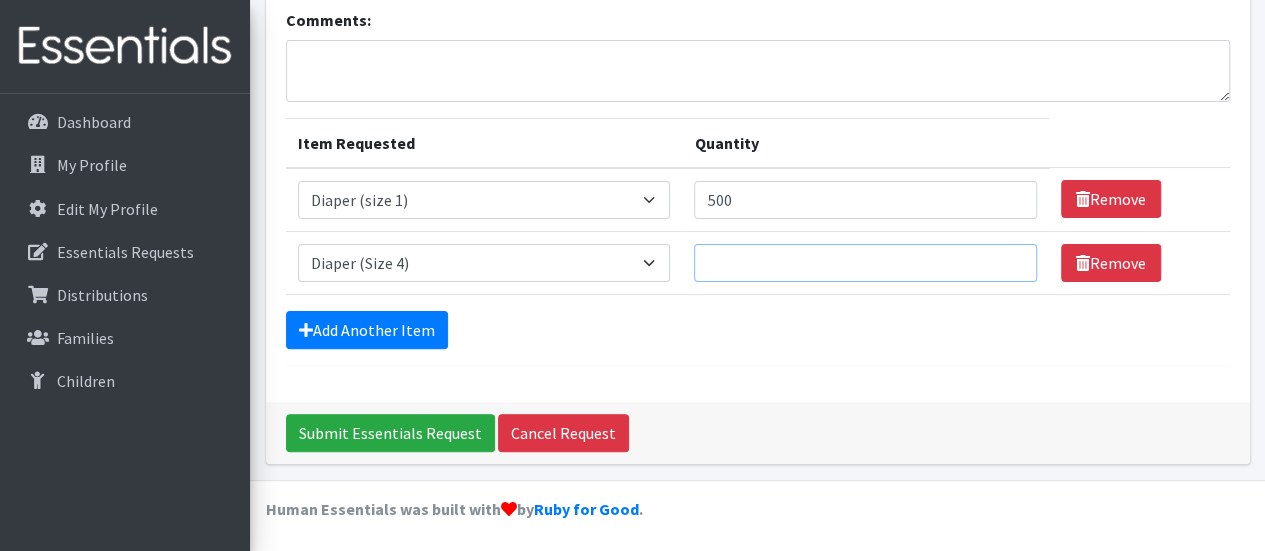 click on "Quantity" at bounding box center [865, 263] 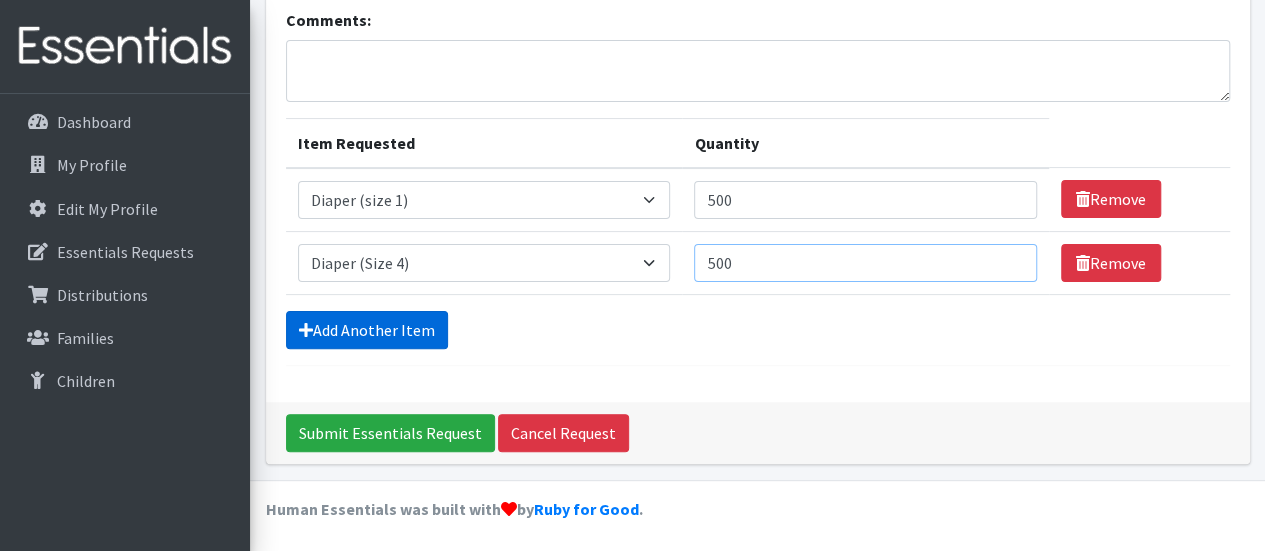 type on "500" 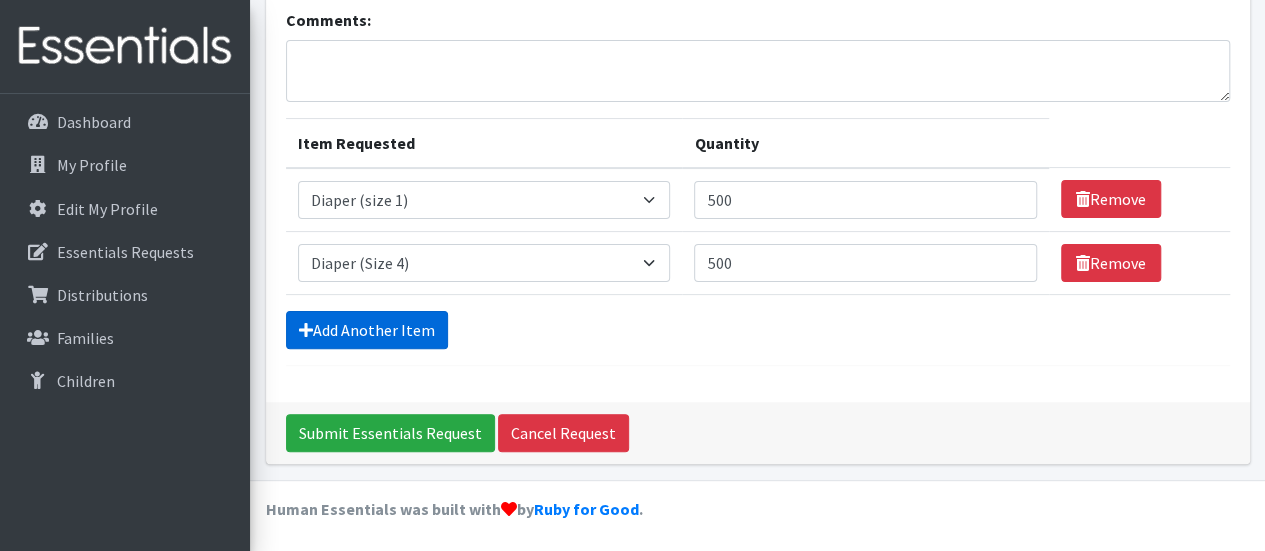 click on "Add Another Item" at bounding box center [367, 330] 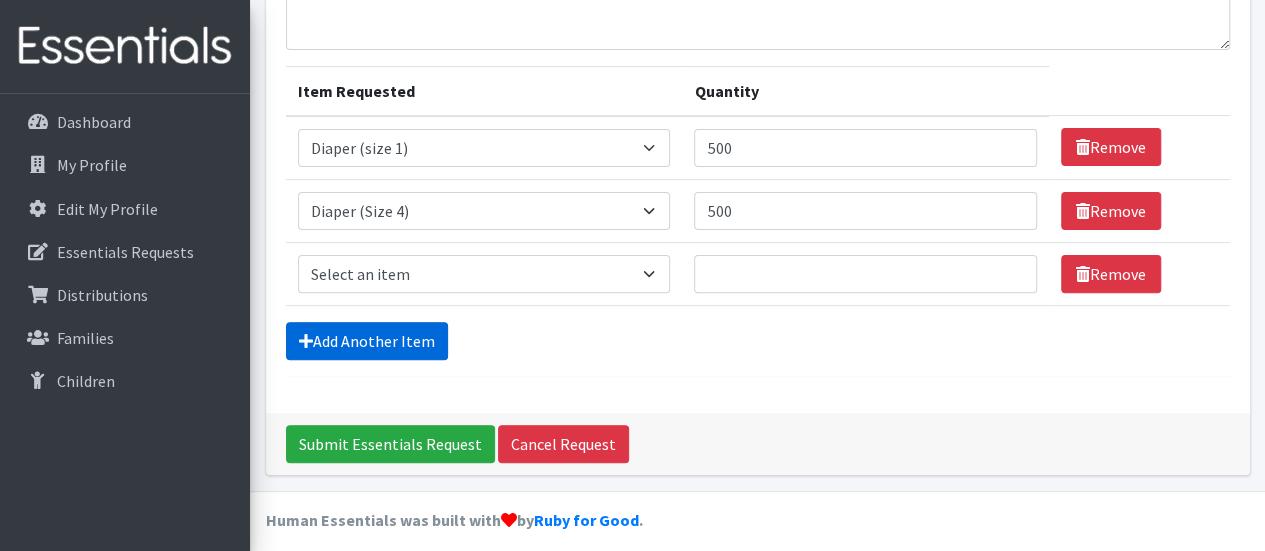 scroll, scrollTop: 204, scrollLeft: 0, axis: vertical 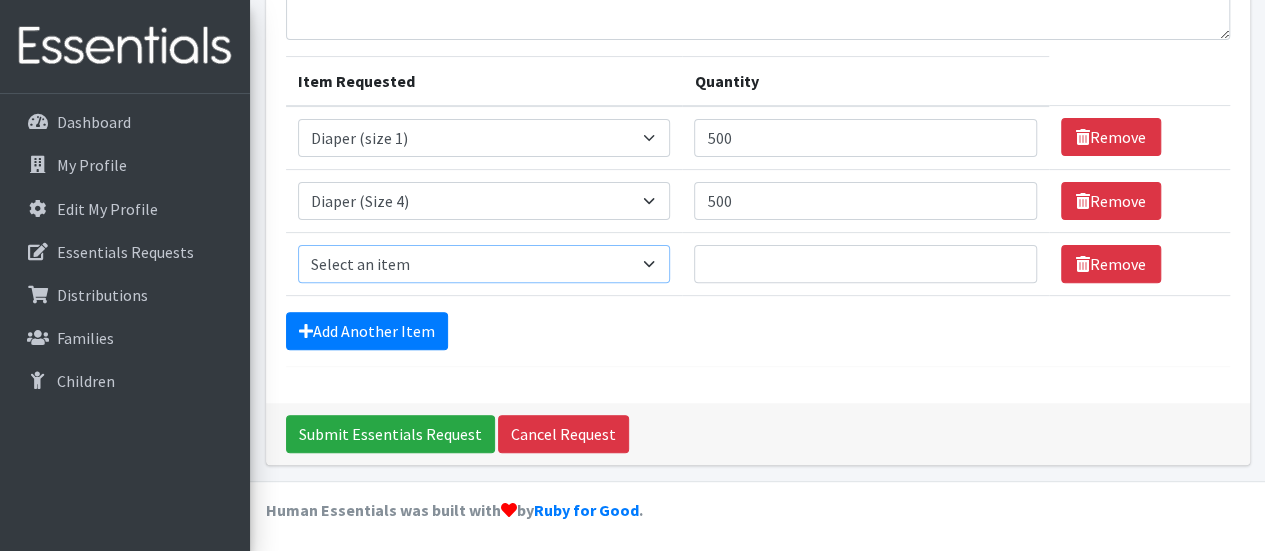 click on "Select an item
Diaper (Size 2)
Diaper (Size 3)
Diaper (Size 4)
Diaper (Size 5)
Diaper (Size 6)
Diaper (size 1)
Diaper Pull-Ups (3T-4T) (Unisex)
Maxi-pads (thick)
Thin Pads
Wipes (Baby) by pkgs" at bounding box center (484, 264) 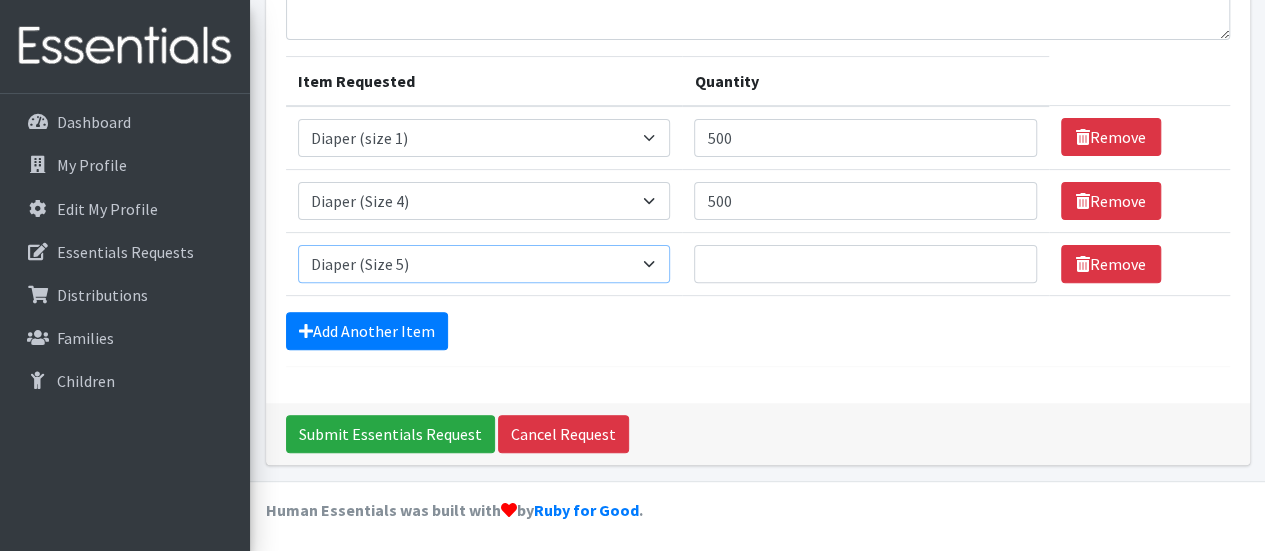 click on "Select an item
Diaper (Size 2)
Diaper (Size 3)
Diaper (Size 4)
Diaper (Size 5)
Diaper (Size 6)
Diaper (size 1)
Diaper Pull-Ups (3T-4T) (Unisex)
Maxi-pads (thick)
Thin Pads
Wipes (Baby) by pkgs" at bounding box center [484, 264] 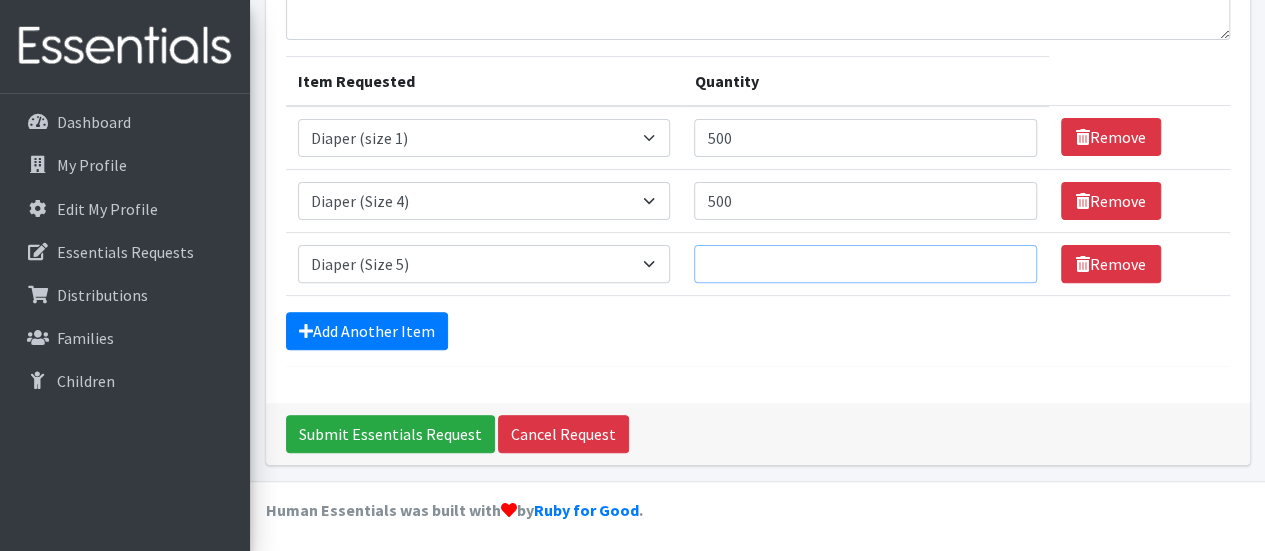 click on "Quantity" at bounding box center [865, 264] 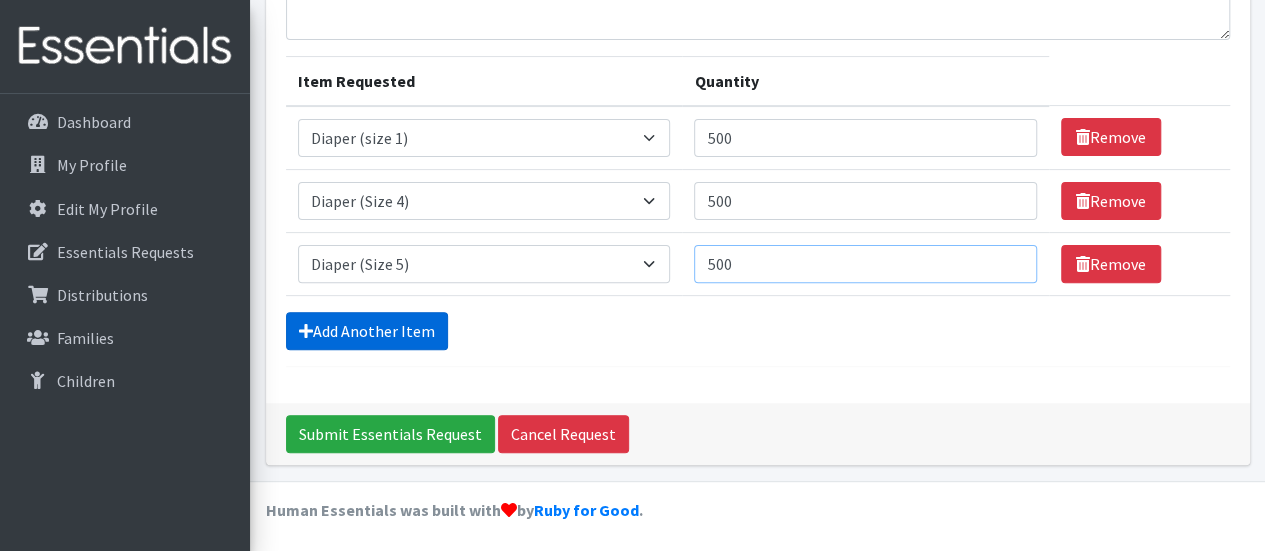 type on "500" 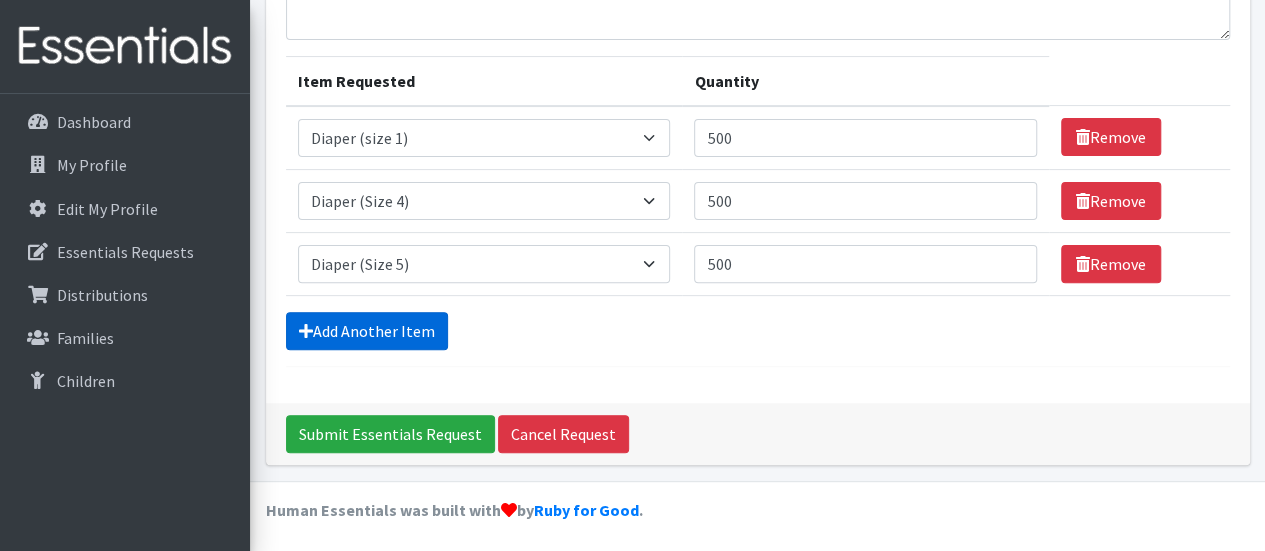 click on "Add Another Item" at bounding box center (367, 331) 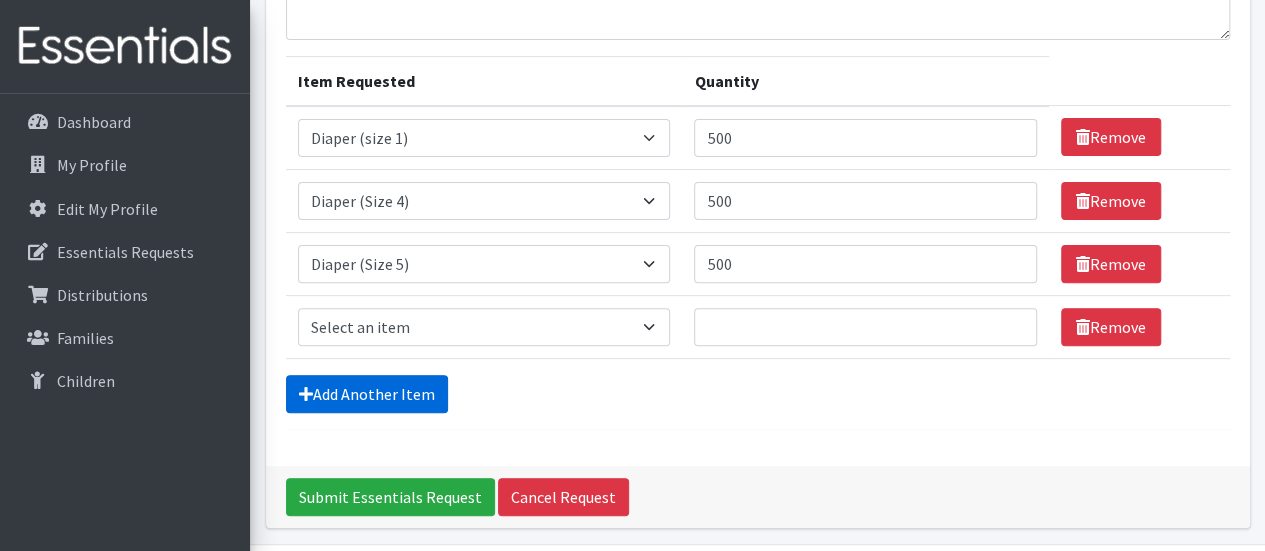 scroll, scrollTop: 267, scrollLeft: 0, axis: vertical 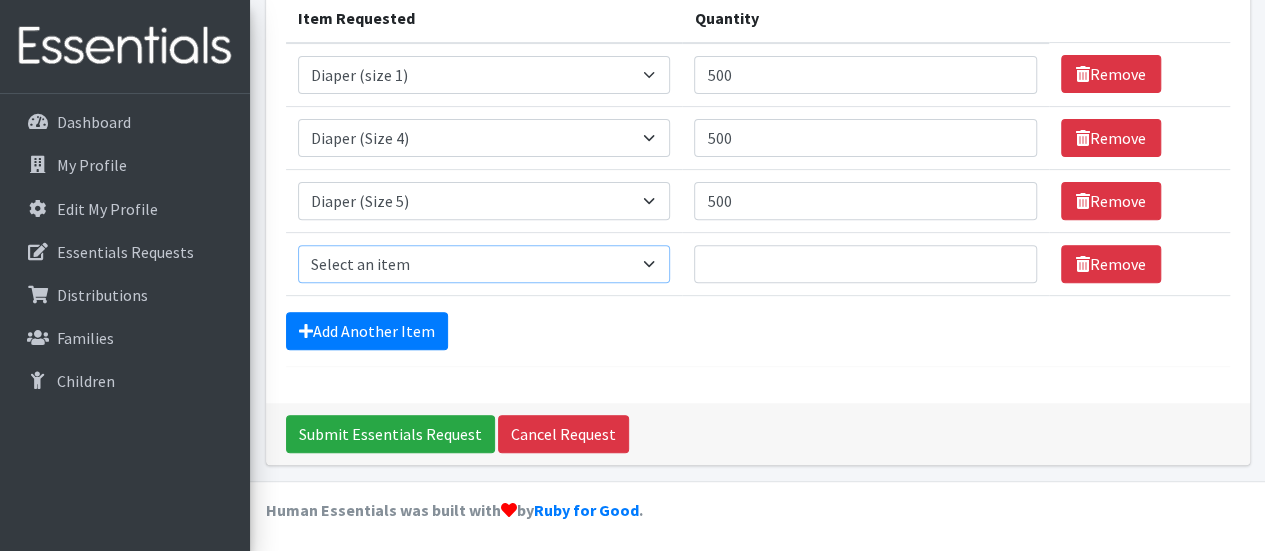 click on "Select an item
Diaper (Size 2)
Diaper (Size 3)
Diaper (Size 4)
Diaper (Size 5)
Diaper (Size 6)
Diaper (size 1)
Diaper Pull-Ups (3T-4T) (Unisex)
Maxi-pads (thick)
Thin Pads
Wipes (Baby) by pkgs" at bounding box center [484, 264] 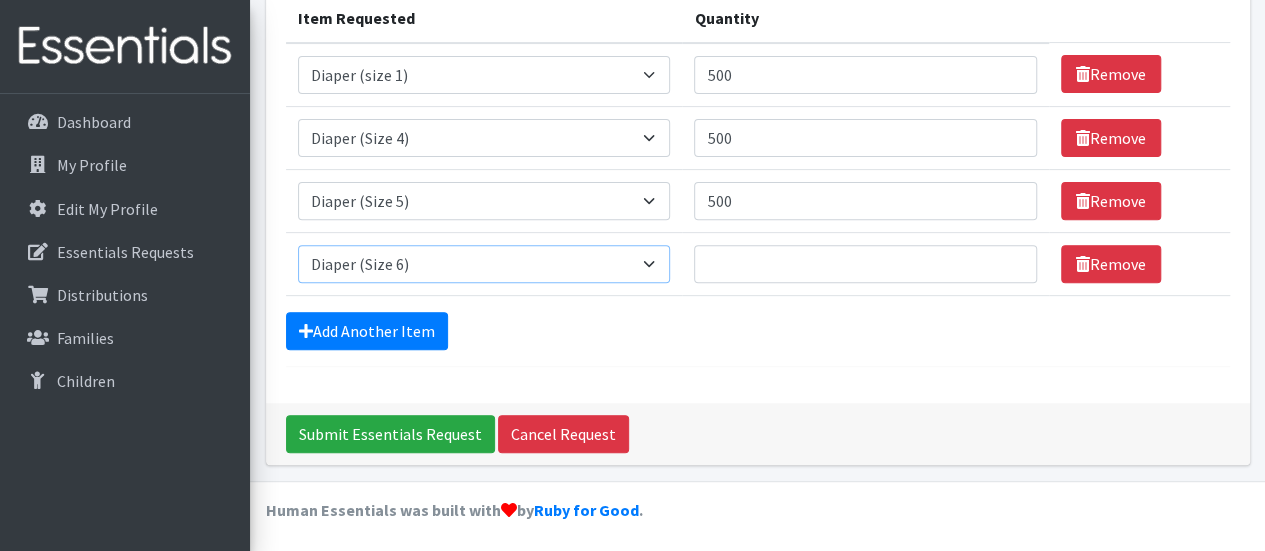 click on "Select an item
Diaper (Size 2)
Diaper (Size 3)
Diaper (Size 4)
Diaper (Size 5)
Diaper (Size 6)
Diaper (size 1)
Diaper Pull-Ups (3T-4T) (Unisex)
Maxi-pads (thick)
Thin Pads
Wipes (Baby) by pkgs" at bounding box center [484, 264] 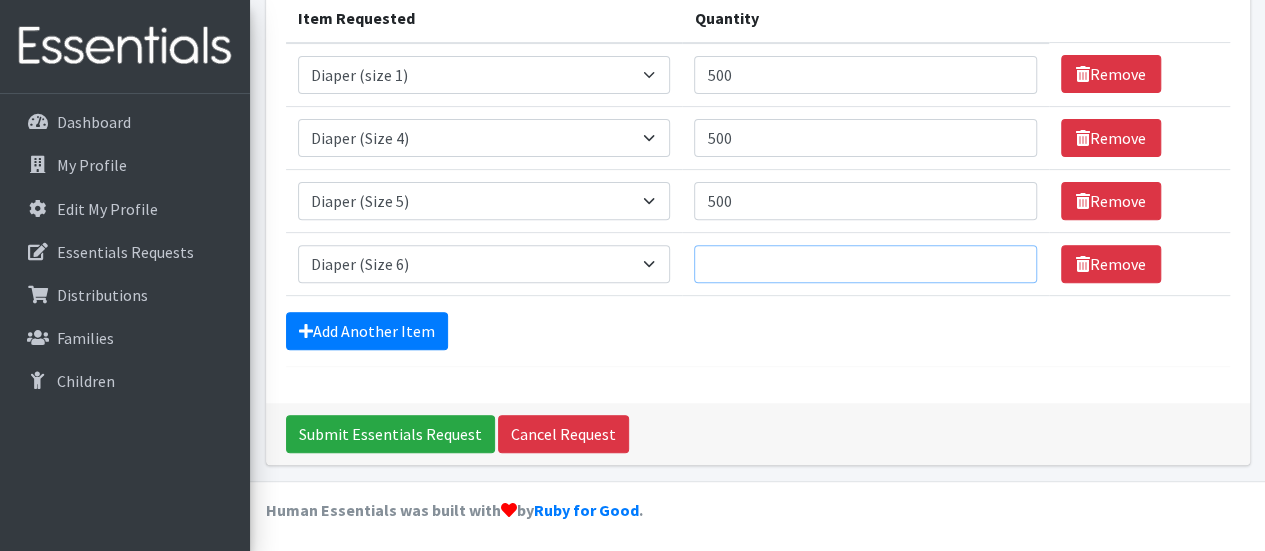 click on "Quantity" at bounding box center (865, 264) 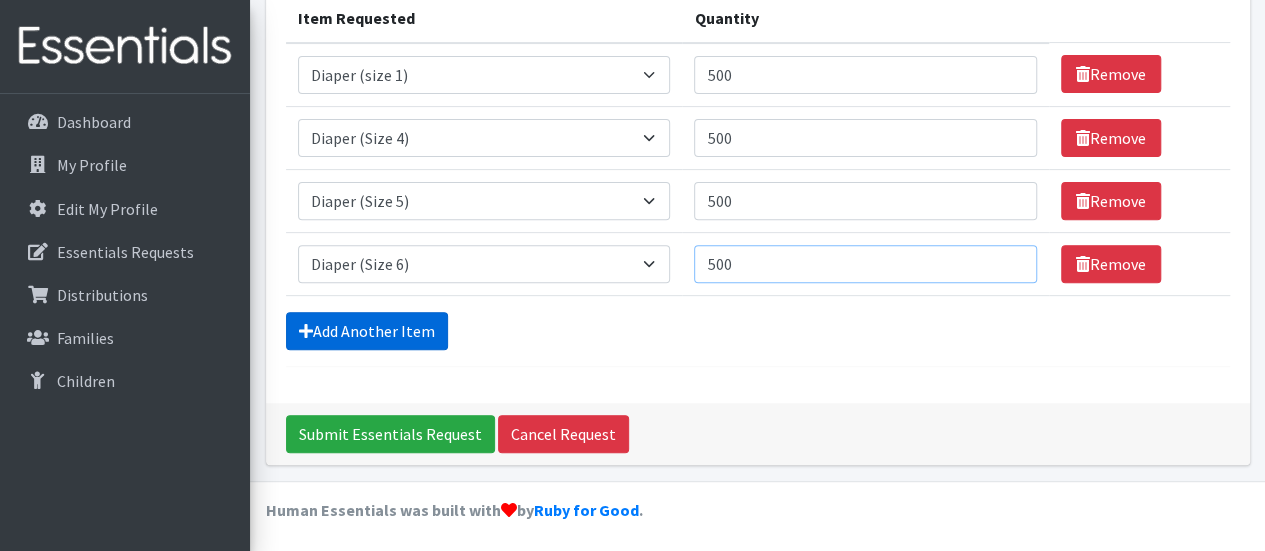 type on "500" 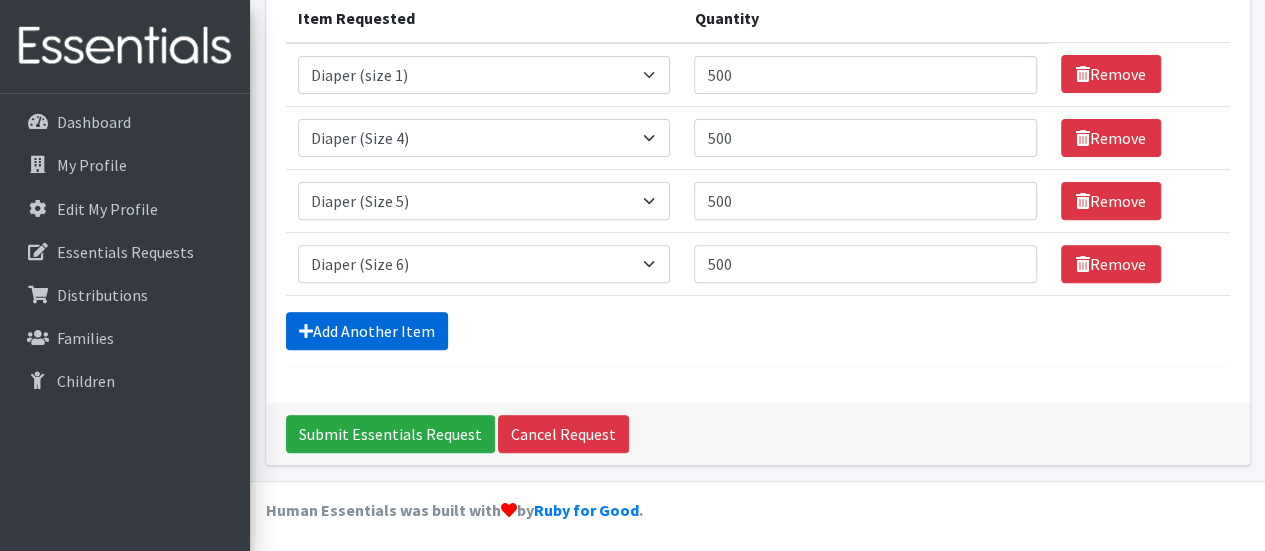 click on "Add Another Item" at bounding box center [367, 331] 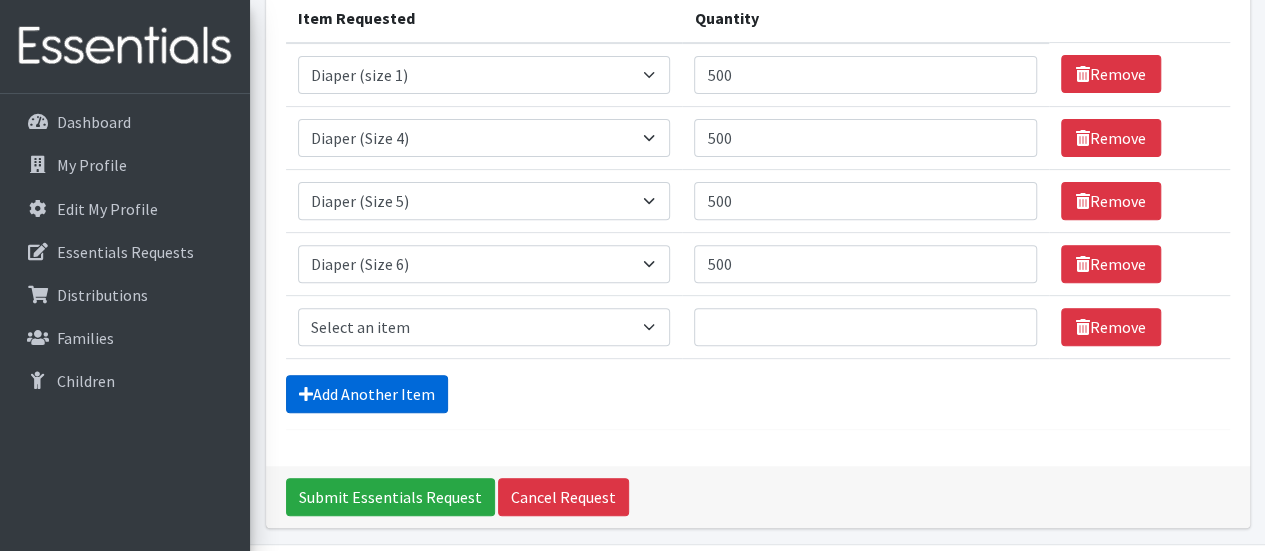 scroll, scrollTop: 330, scrollLeft: 0, axis: vertical 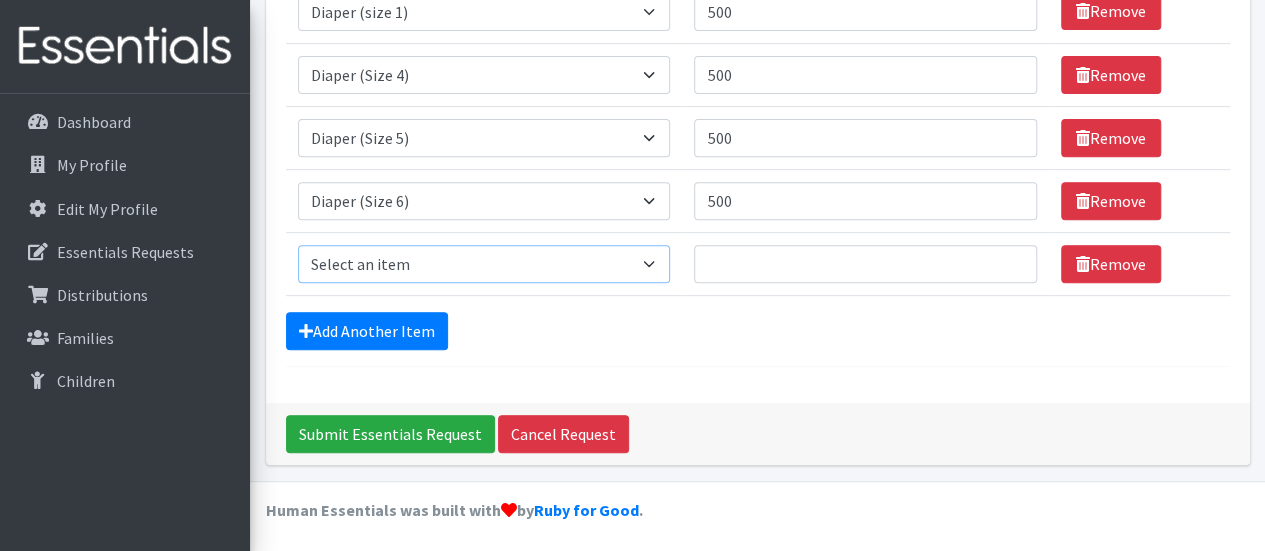 click on "Select an item
Diaper (Size 2)
Diaper (Size 3)
Diaper (Size 4)
Diaper (Size 5)
Diaper (Size 6)
Diaper (size 1)
Diaper Pull-Ups (3T-4T) (Unisex)
Maxi-pads (thick)
Thin Pads
Wipes (Baby) by pkgs" at bounding box center [484, 264] 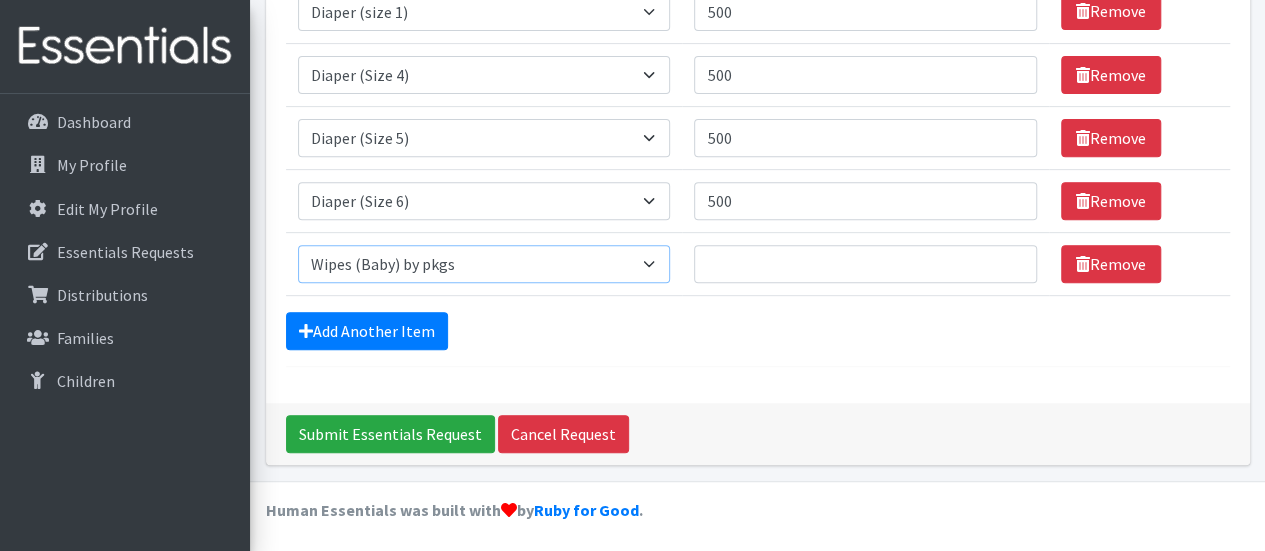 click on "Select an item
Diaper (Size 2)
Diaper (Size 3)
Diaper (Size 4)
Diaper (Size 5)
Diaper (Size 6)
Diaper (size 1)
Diaper Pull-Ups (3T-4T) (Unisex)
Maxi-pads (thick)
Thin Pads
Wipes (Baby) by pkgs" at bounding box center (484, 264) 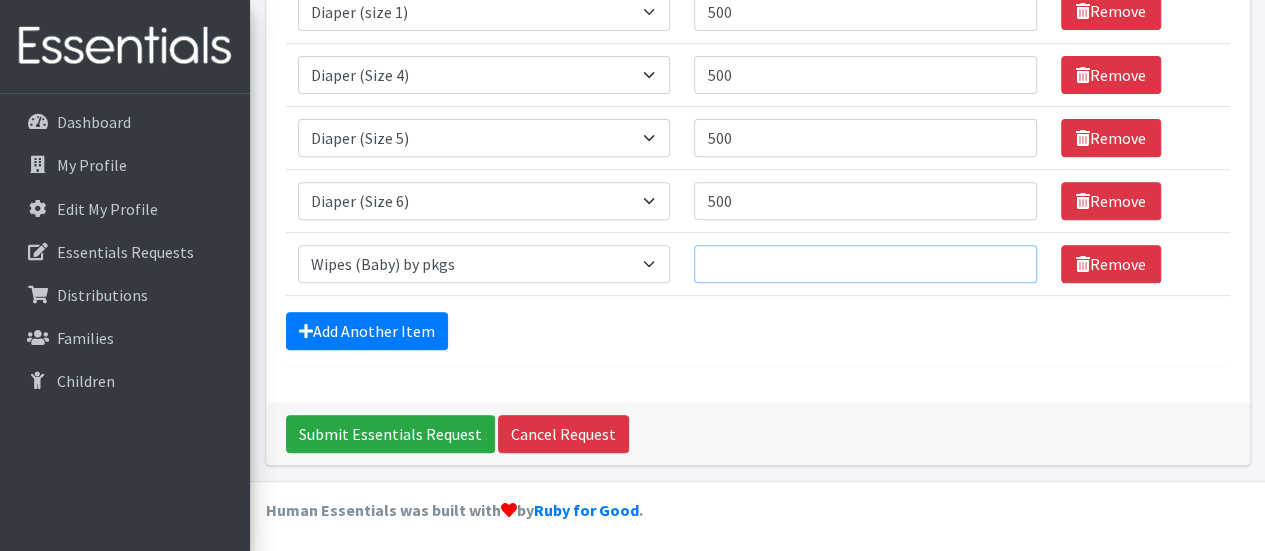 click on "Quantity" at bounding box center (865, 264) 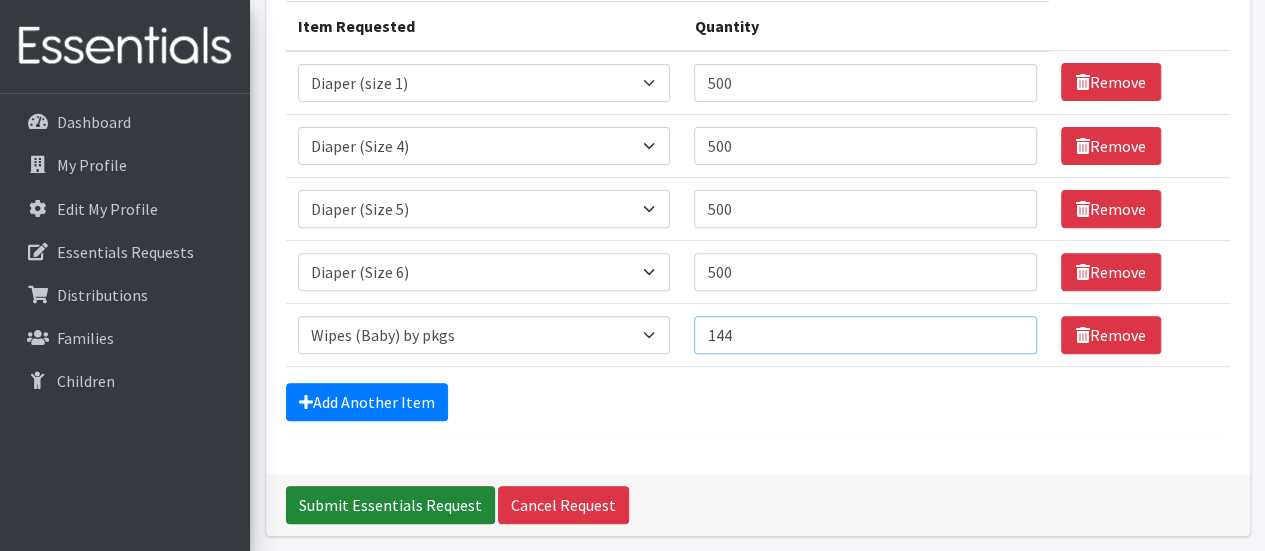 scroll, scrollTop: 258, scrollLeft: 0, axis: vertical 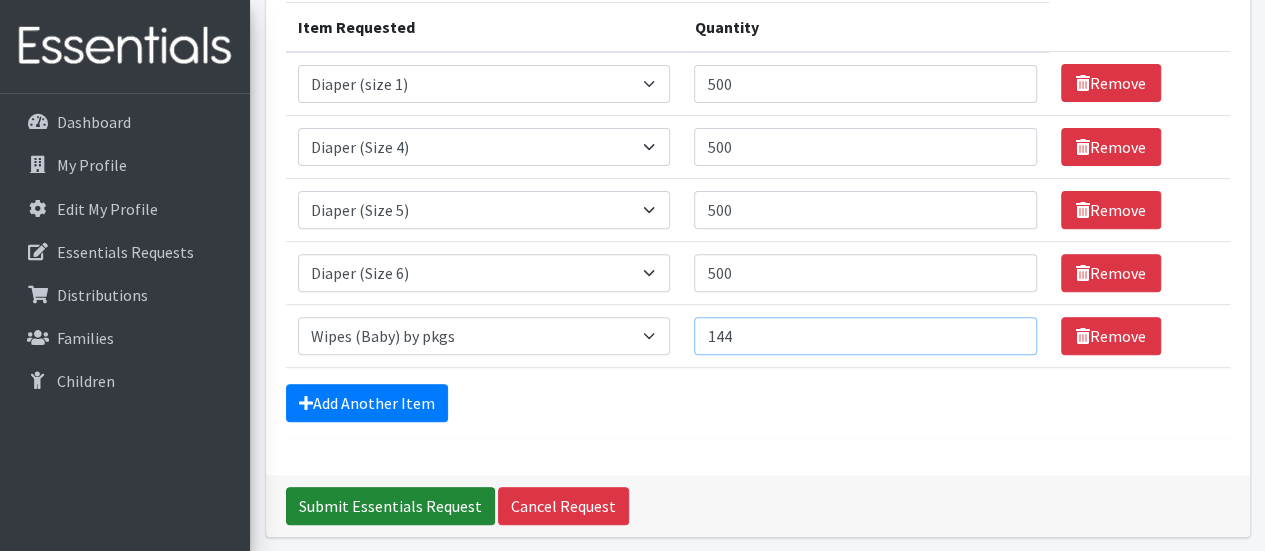 type on "144" 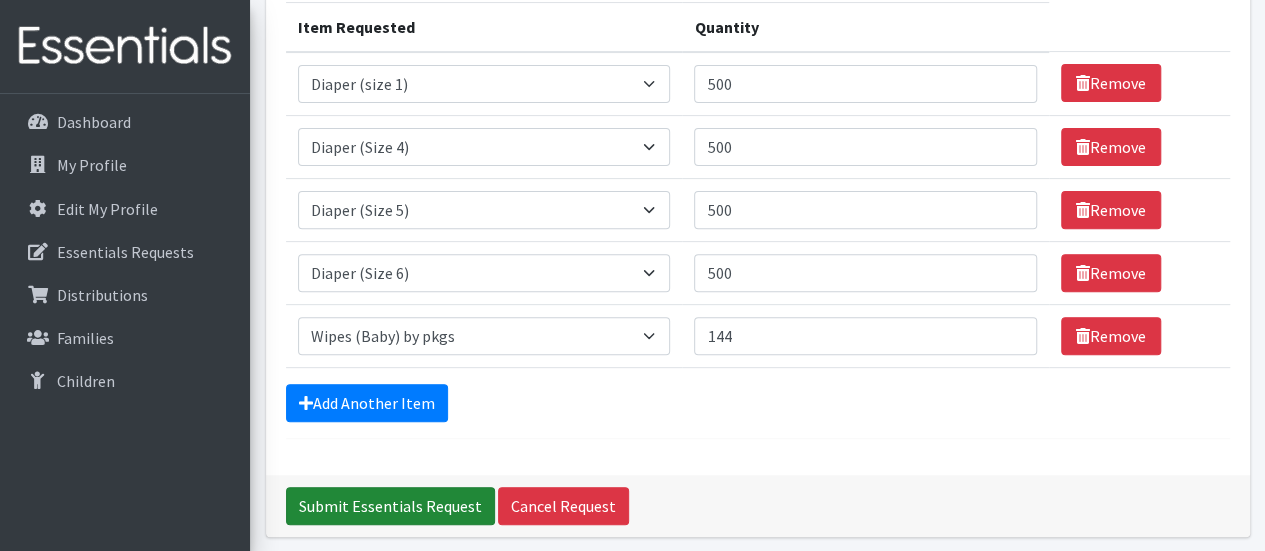 click on "Submit Essentials Request" at bounding box center (390, 506) 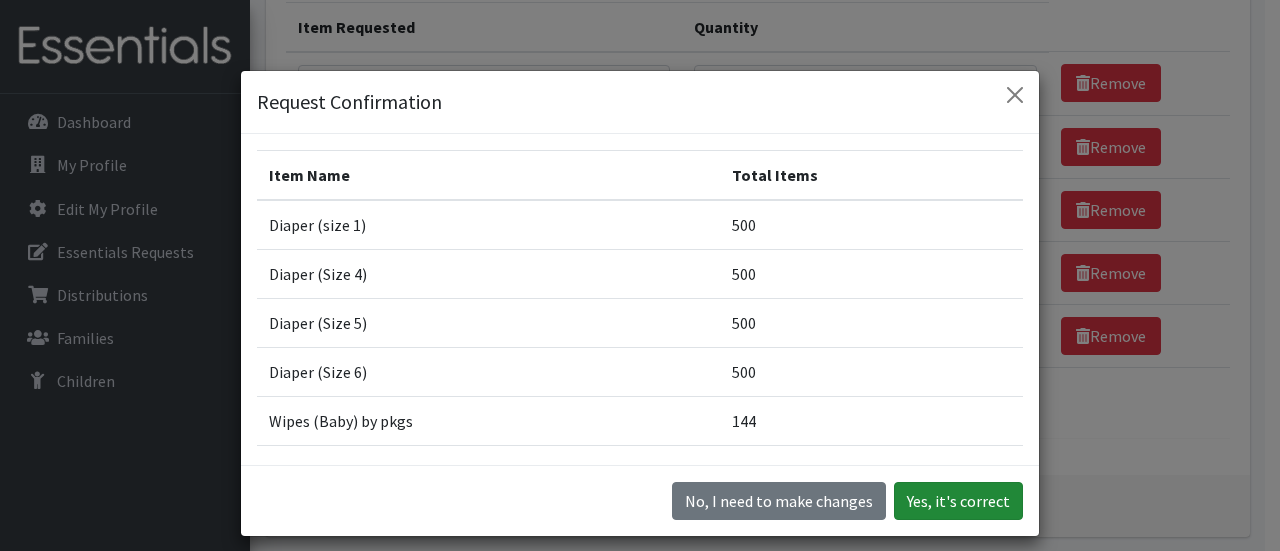 click on "Yes, it's correct" at bounding box center [958, 501] 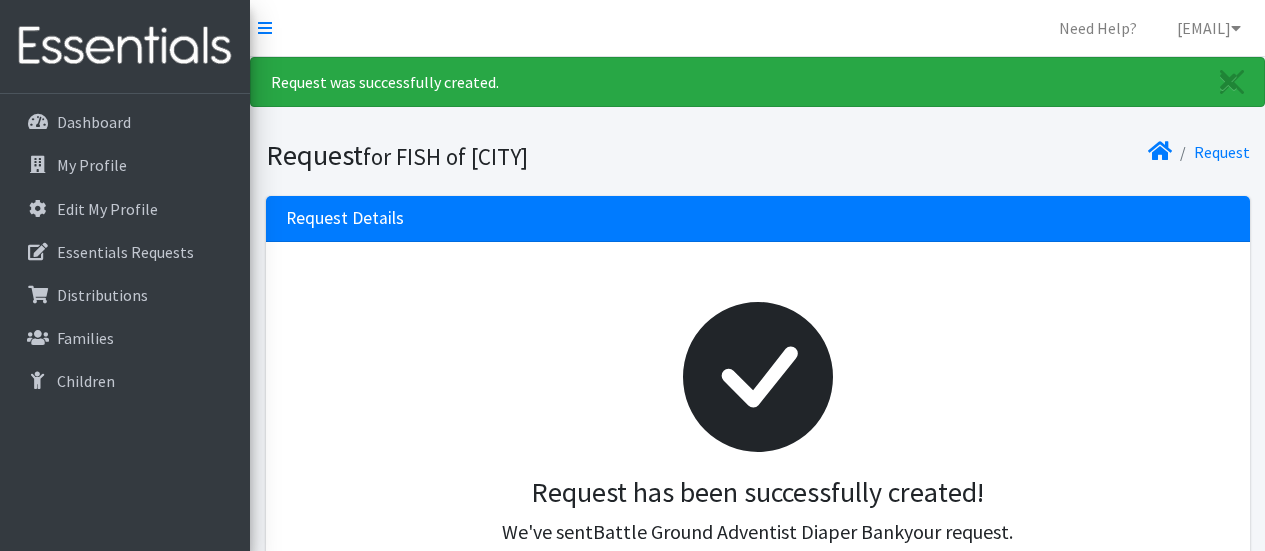 scroll, scrollTop: 0, scrollLeft: 0, axis: both 